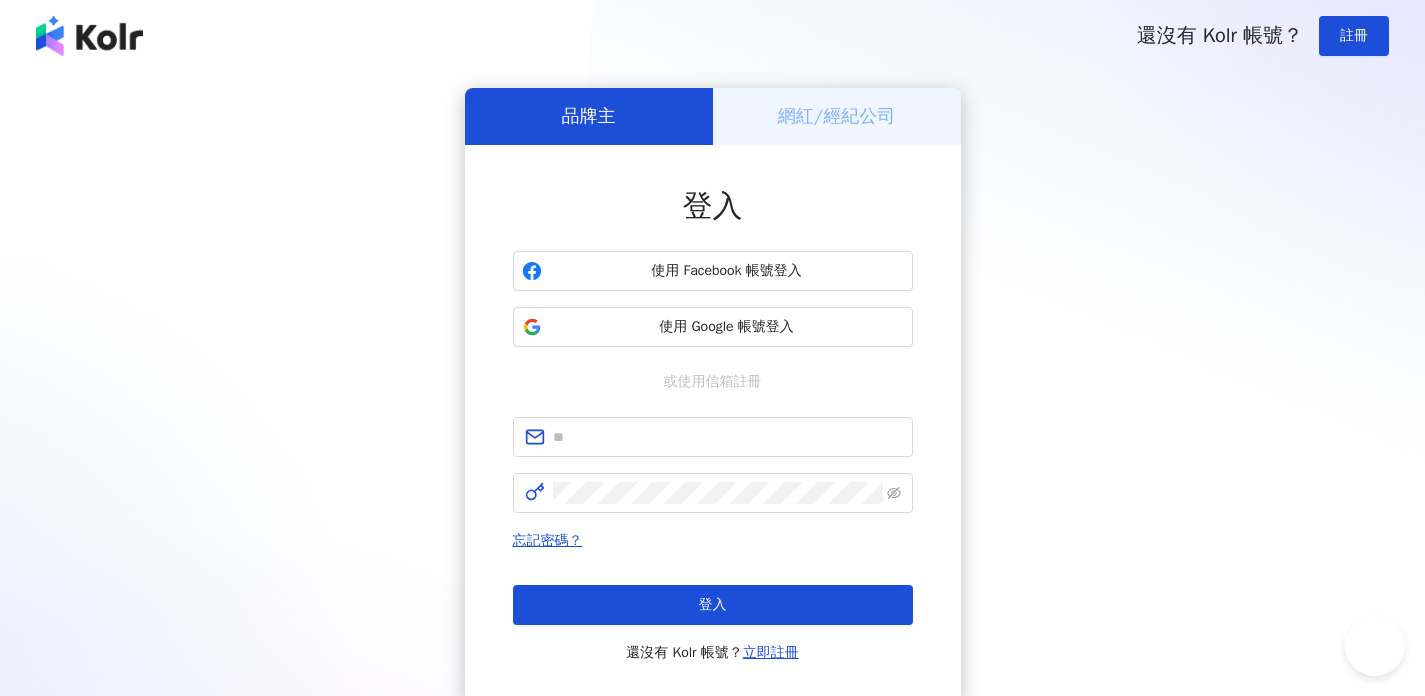 click at bounding box center (727, 437) 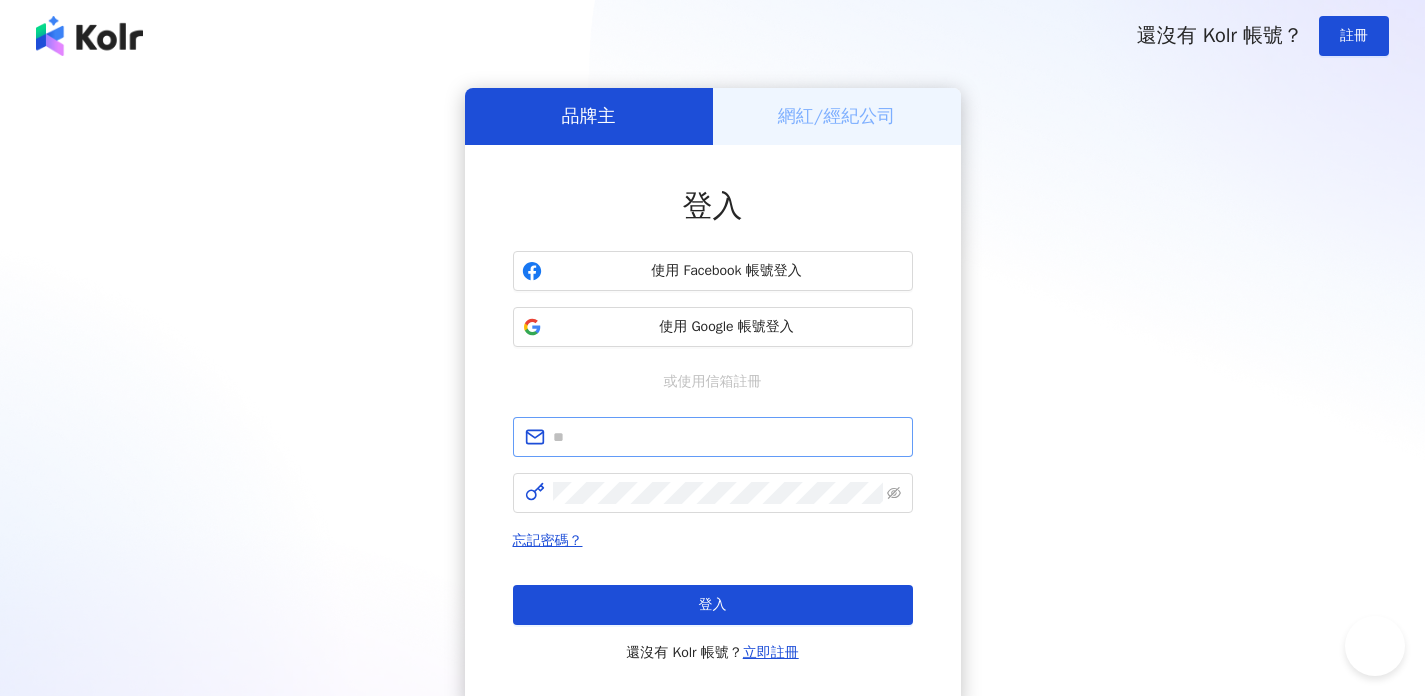 scroll, scrollTop: 0, scrollLeft: 0, axis: both 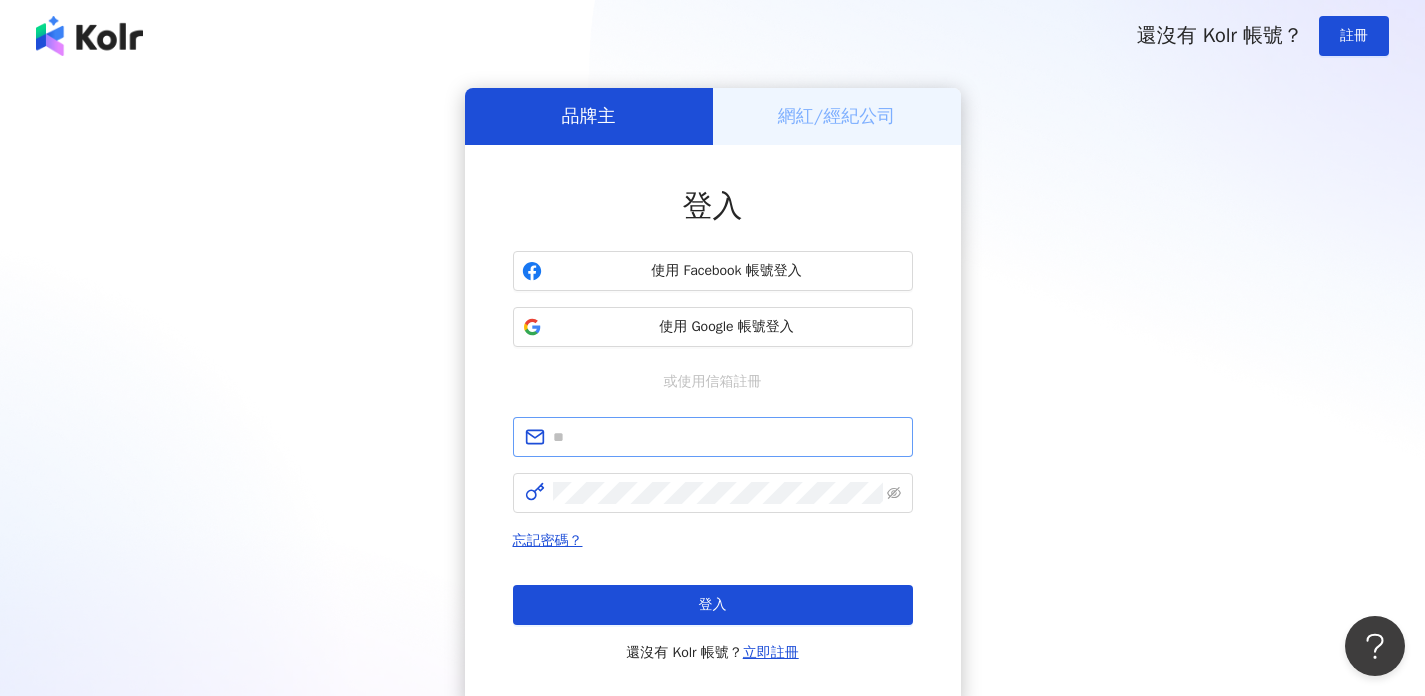 type on "**********" 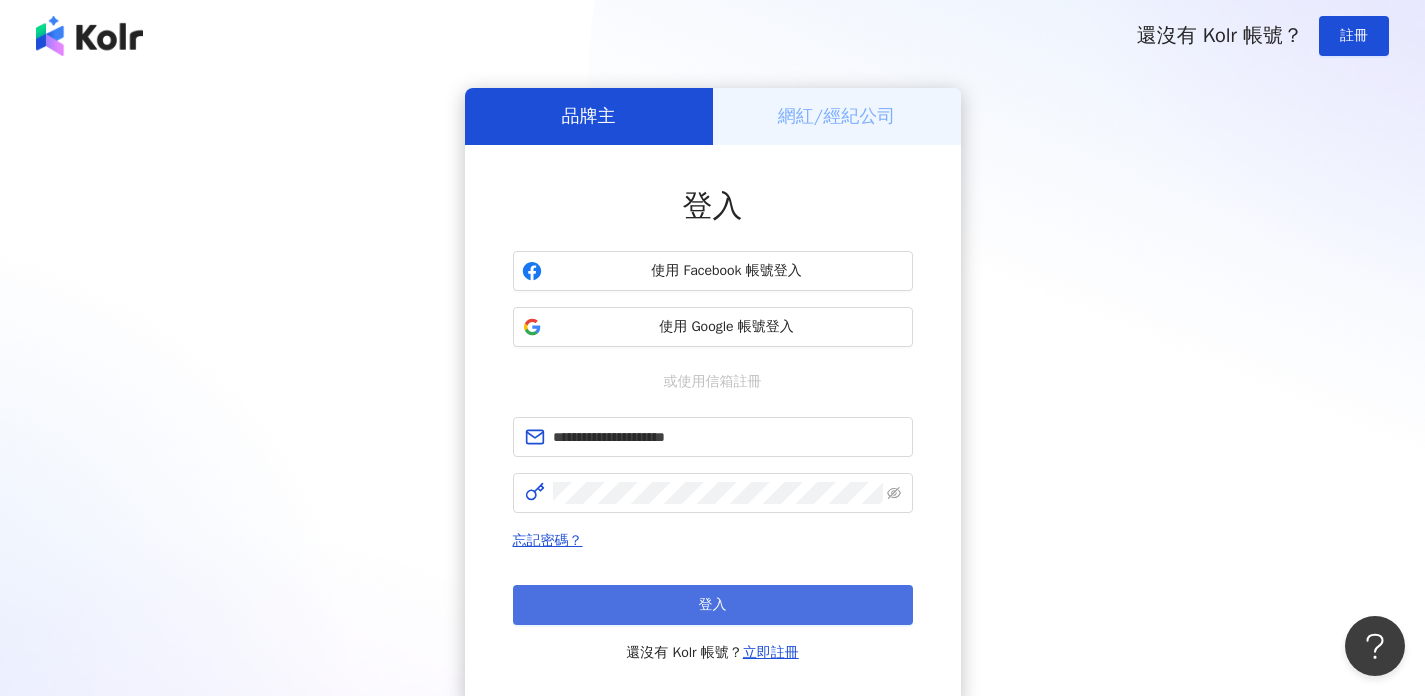 click on "登入" at bounding box center (713, 605) 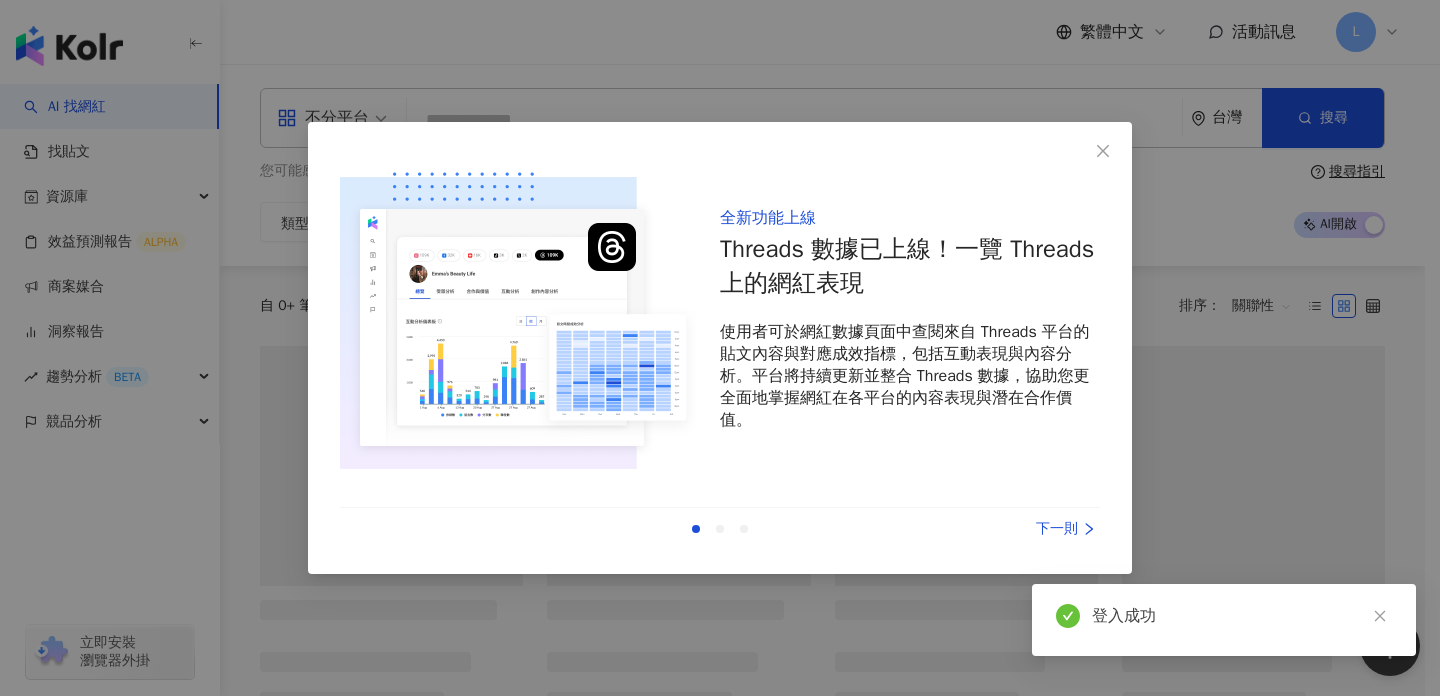 click at bounding box center (1103, 151) 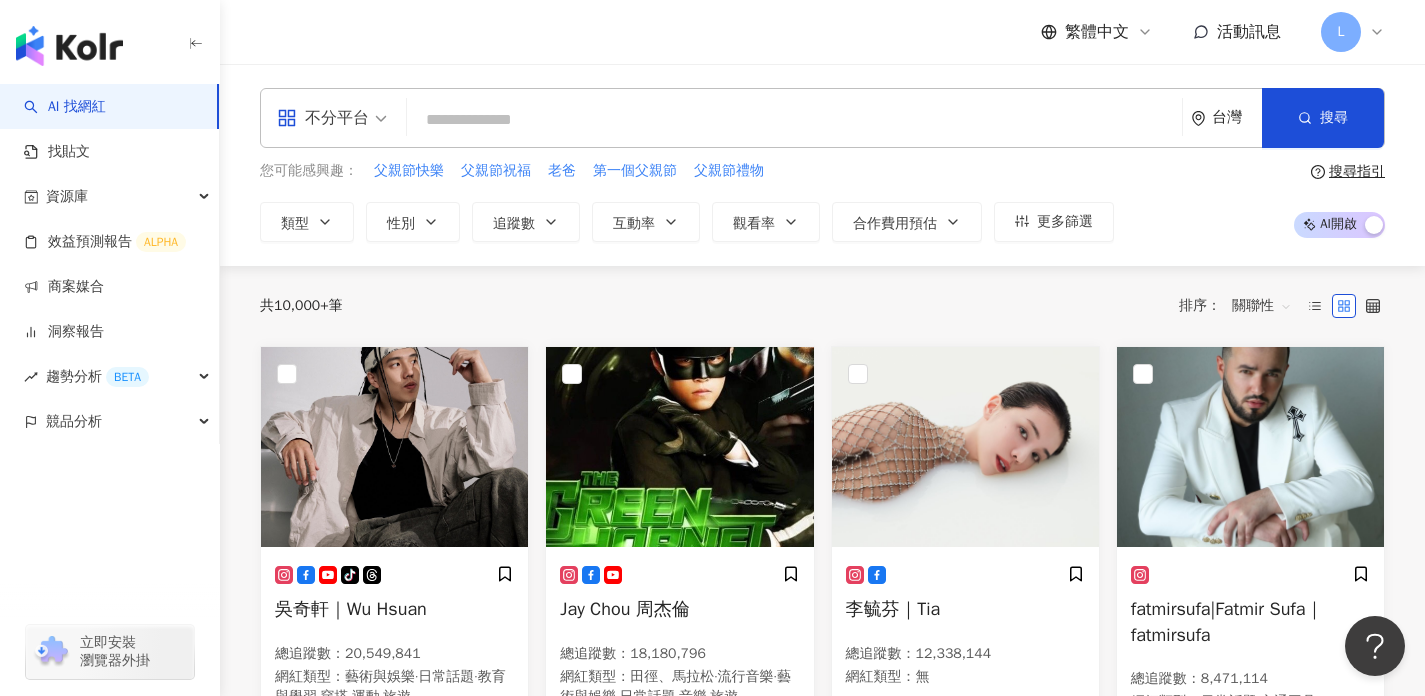 click at bounding box center (794, 120) 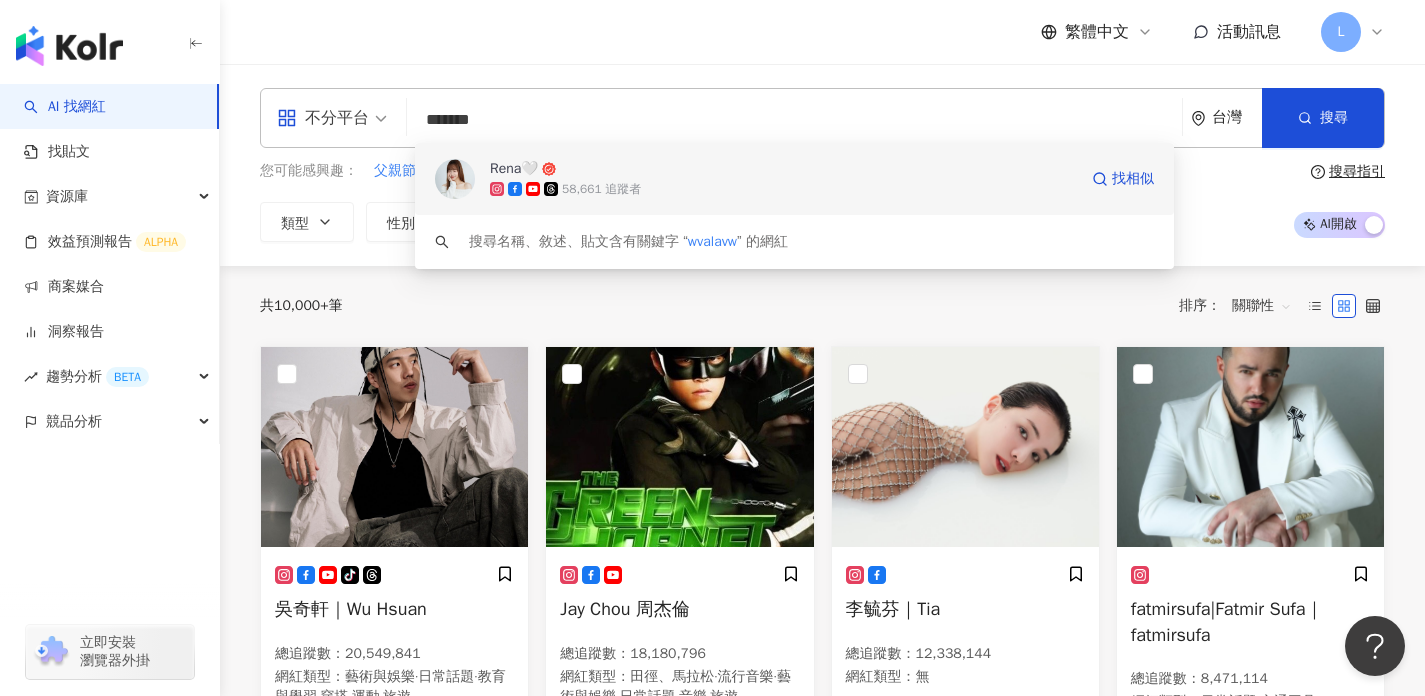 click on "Rena🤍" at bounding box center (783, 169) 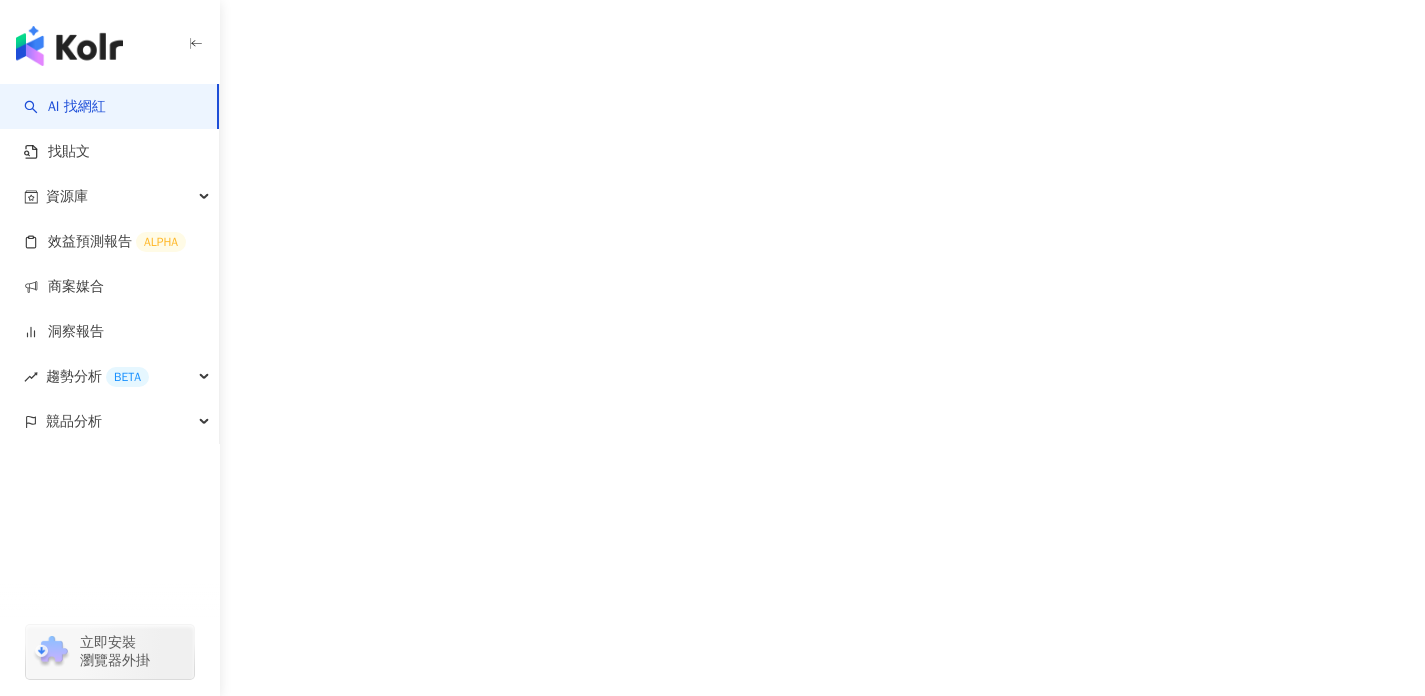 scroll, scrollTop: 0, scrollLeft: 0, axis: both 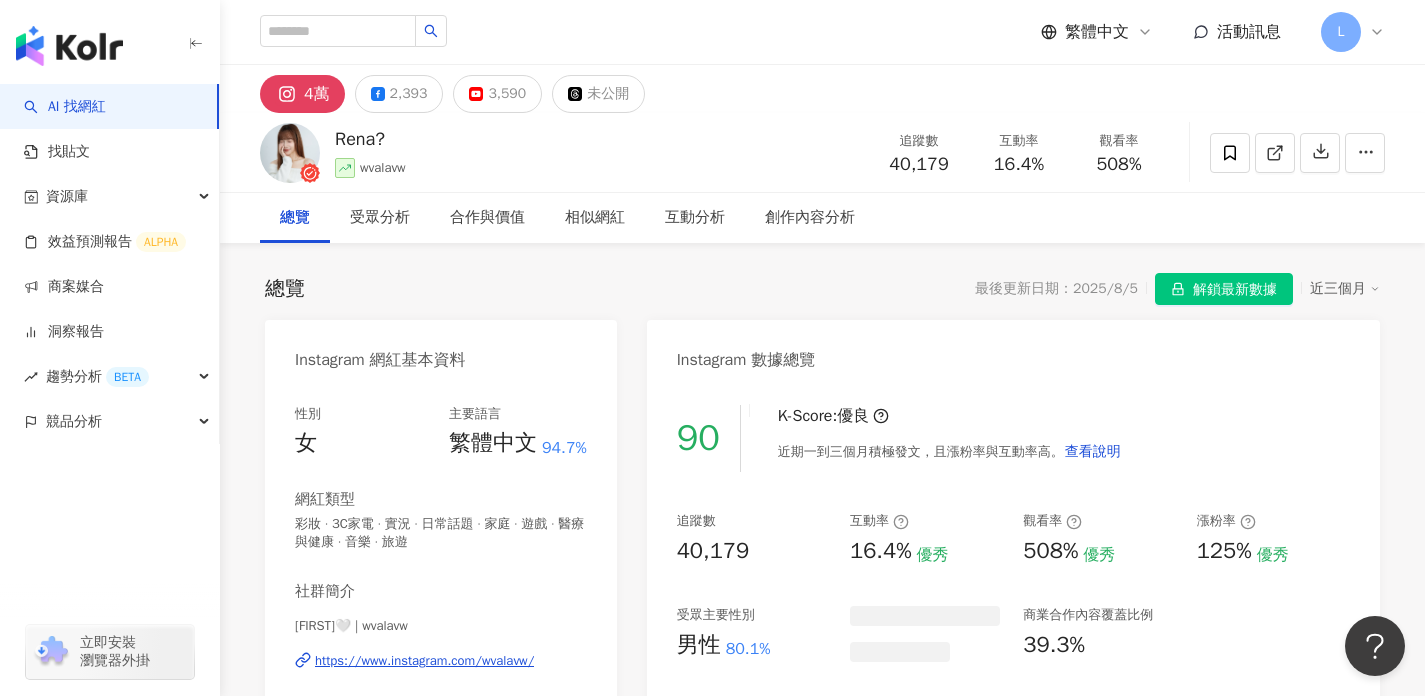 click on "解鎖最新數據" at bounding box center (1235, 290) 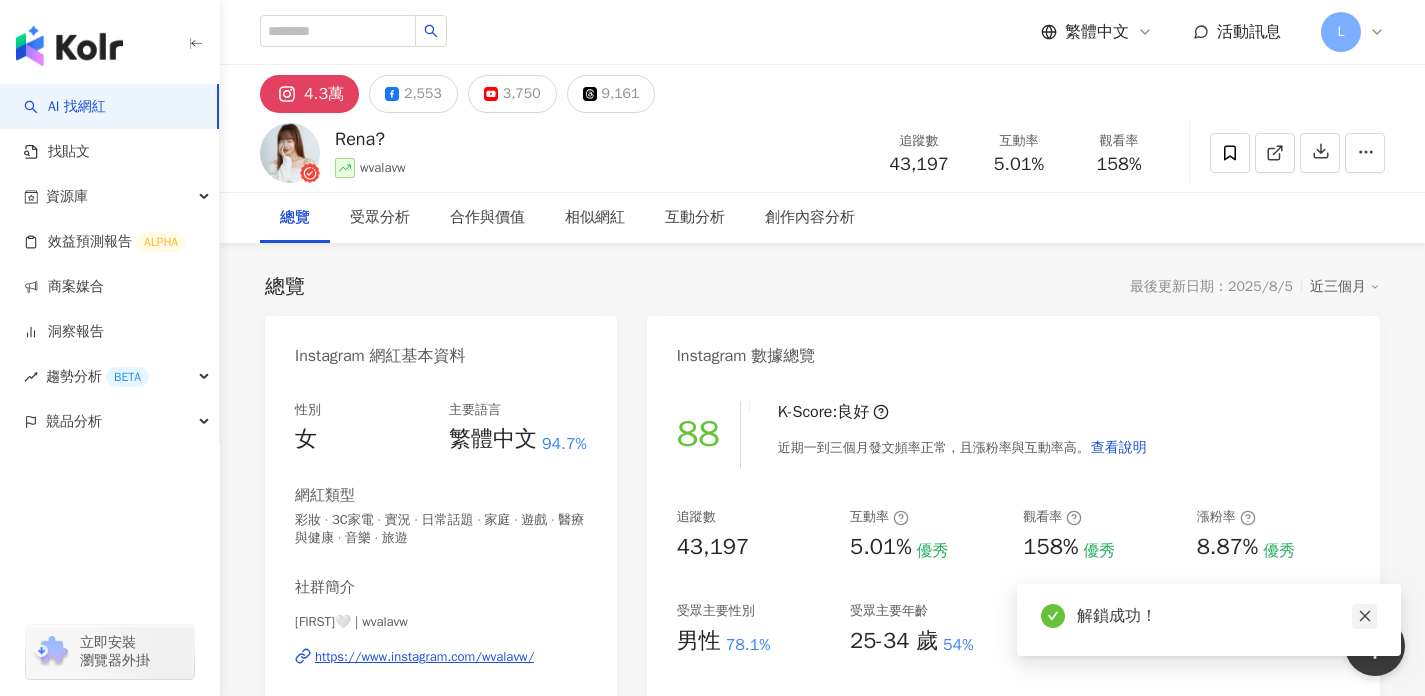 click 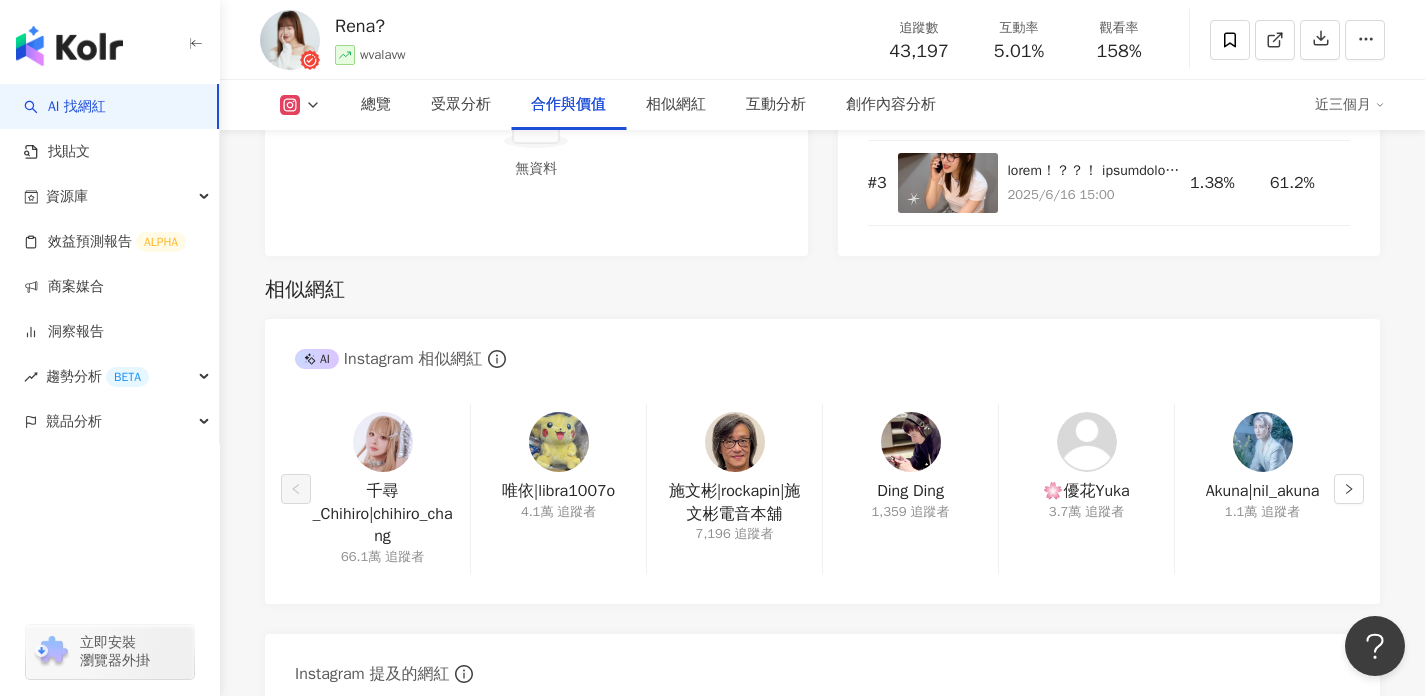 scroll, scrollTop: 3087, scrollLeft: 0, axis: vertical 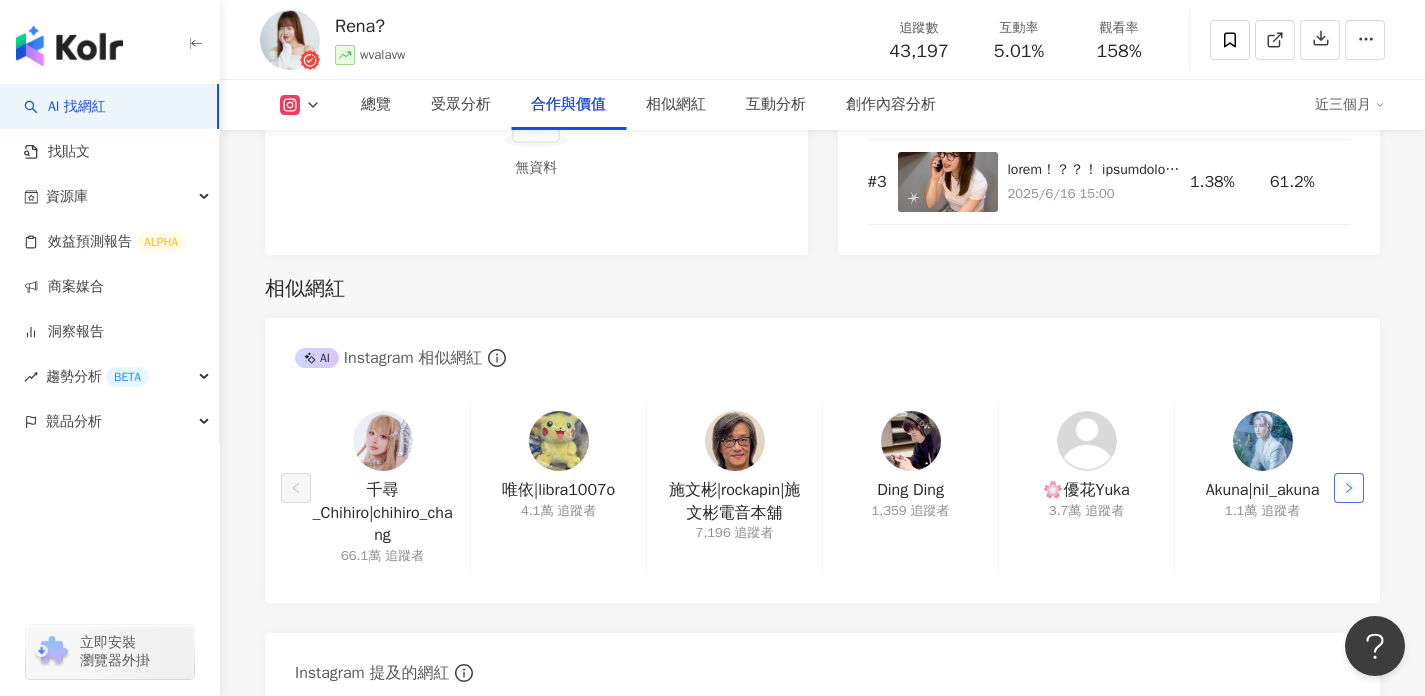 click at bounding box center (1349, 488) 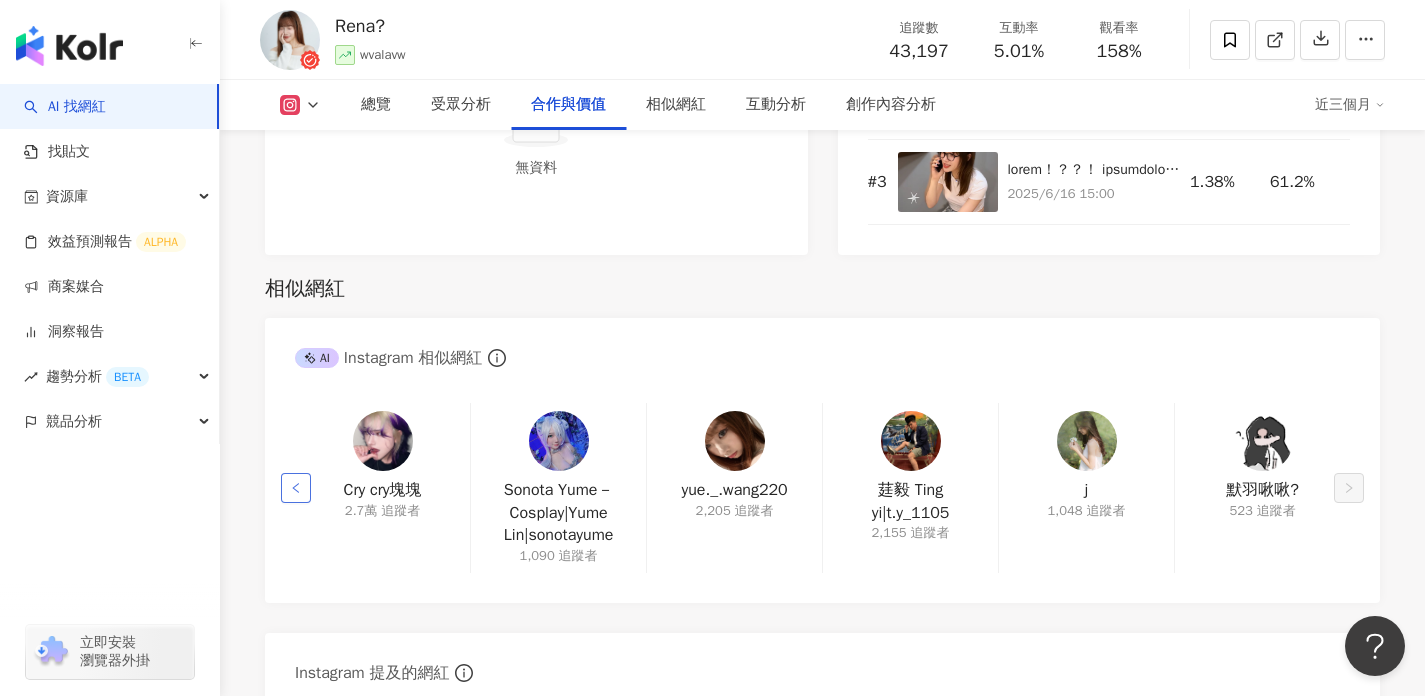 click 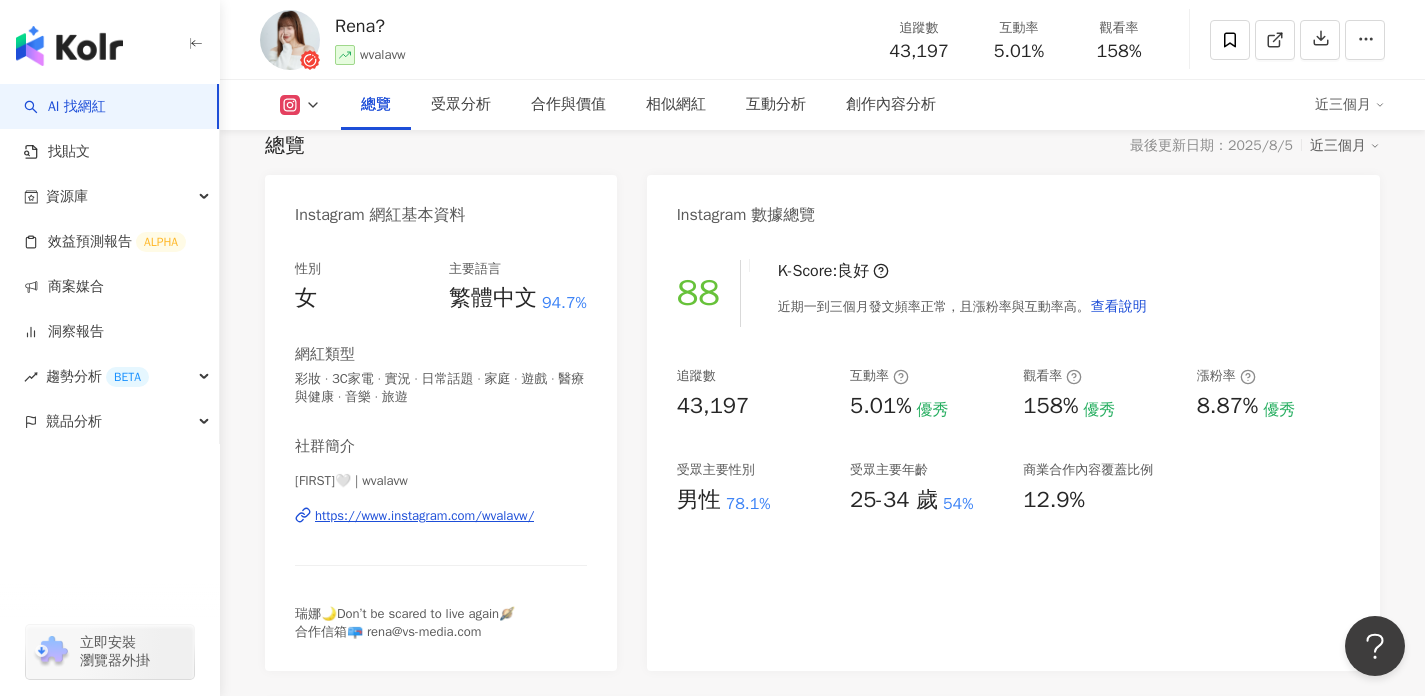 scroll, scrollTop: 140, scrollLeft: 0, axis: vertical 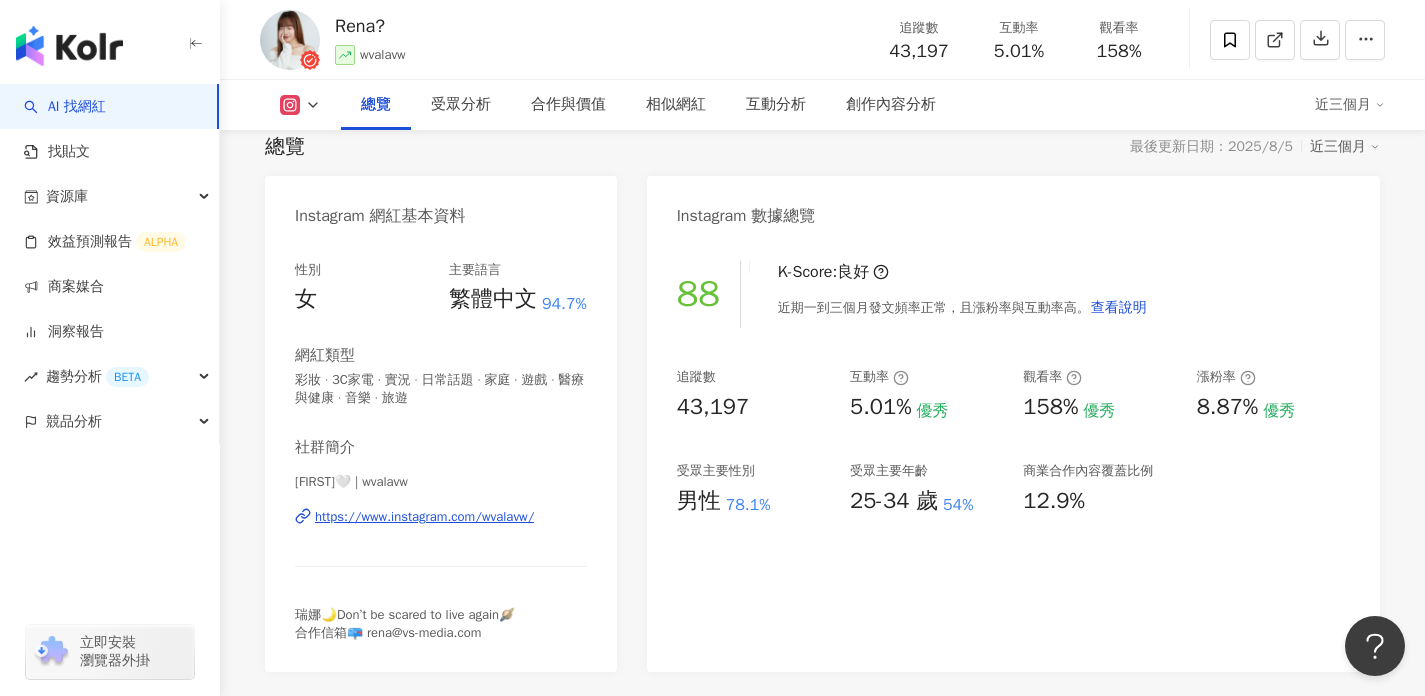 click on "近三個月" at bounding box center [1345, 147] 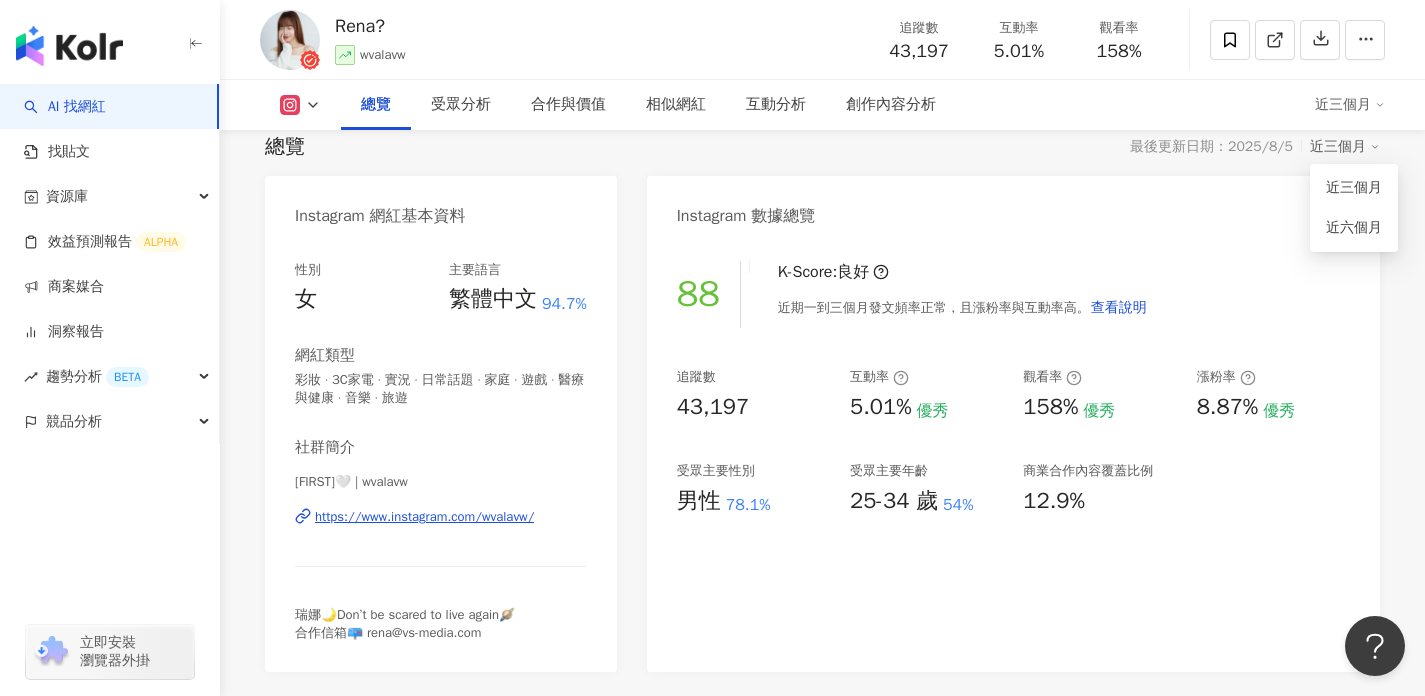 click on "近三個月" at bounding box center (1345, 147) 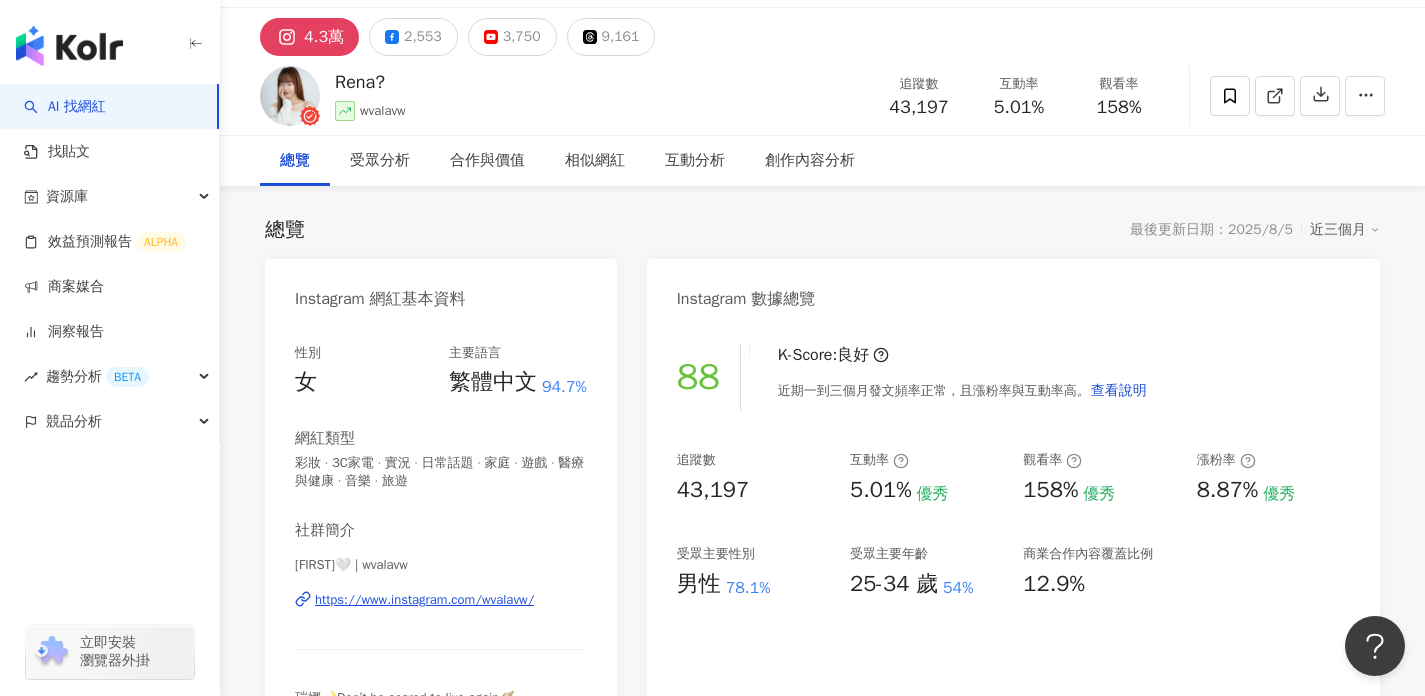 scroll, scrollTop: 0, scrollLeft: 0, axis: both 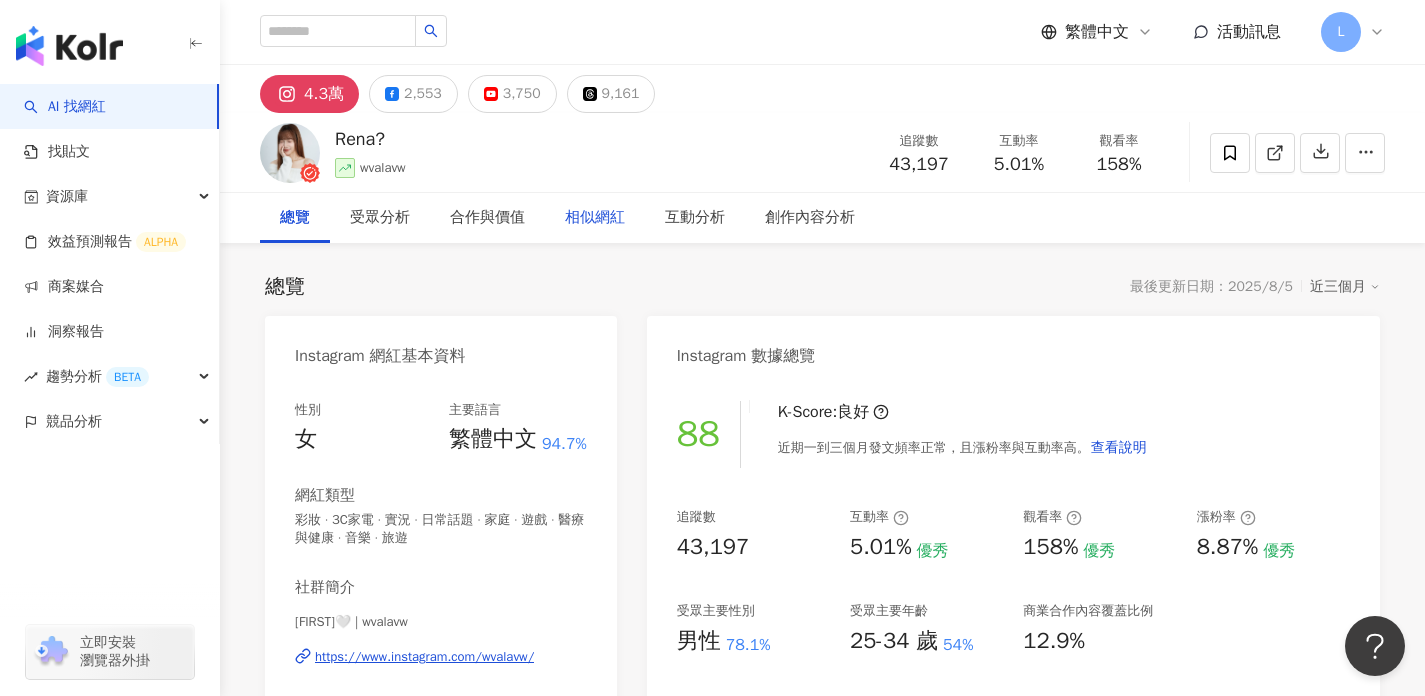 click on "相似網紅" at bounding box center (595, 218) 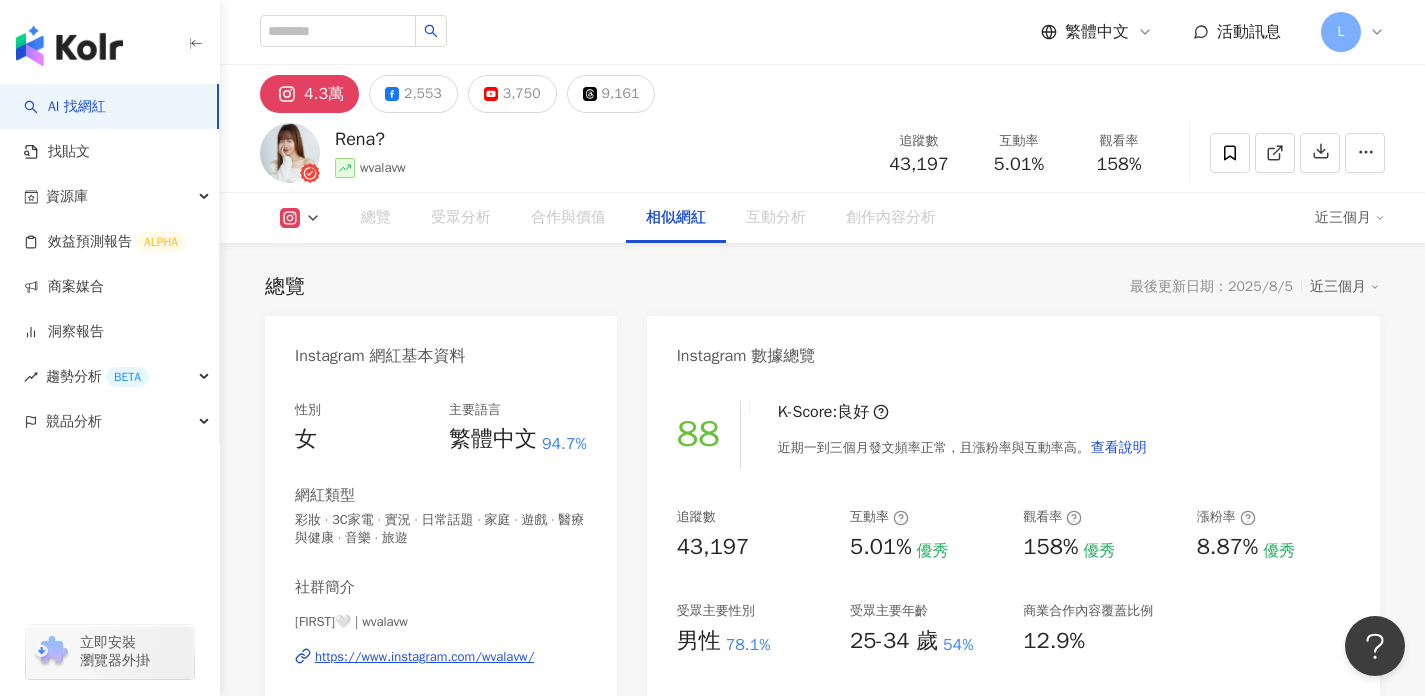 scroll, scrollTop: 3213, scrollLeft: 0, axis: vertical 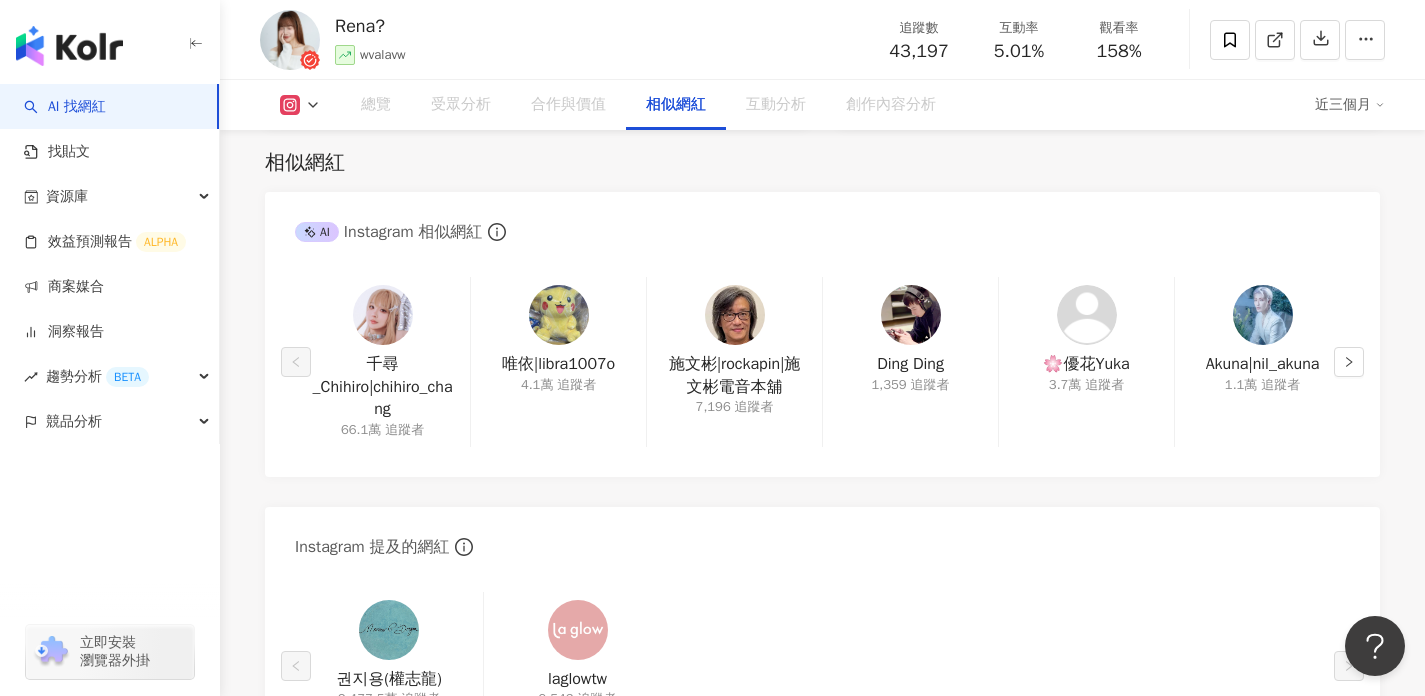 click on "千尋_Chihiro|chihiro_chang 66.1萬 追蹤者 唯依|libra1007o 4.1萬 追蹤者 施文彬|rockapin|施文彬電音本舖 7,196 追蹤者 Ding Ding 1,359 追蹤者 🌸優花Yuka 3.7萬 追蹤者 Akuna|nil_akuna 1.1萬 追蹤者" at bounding box center [822, 366] 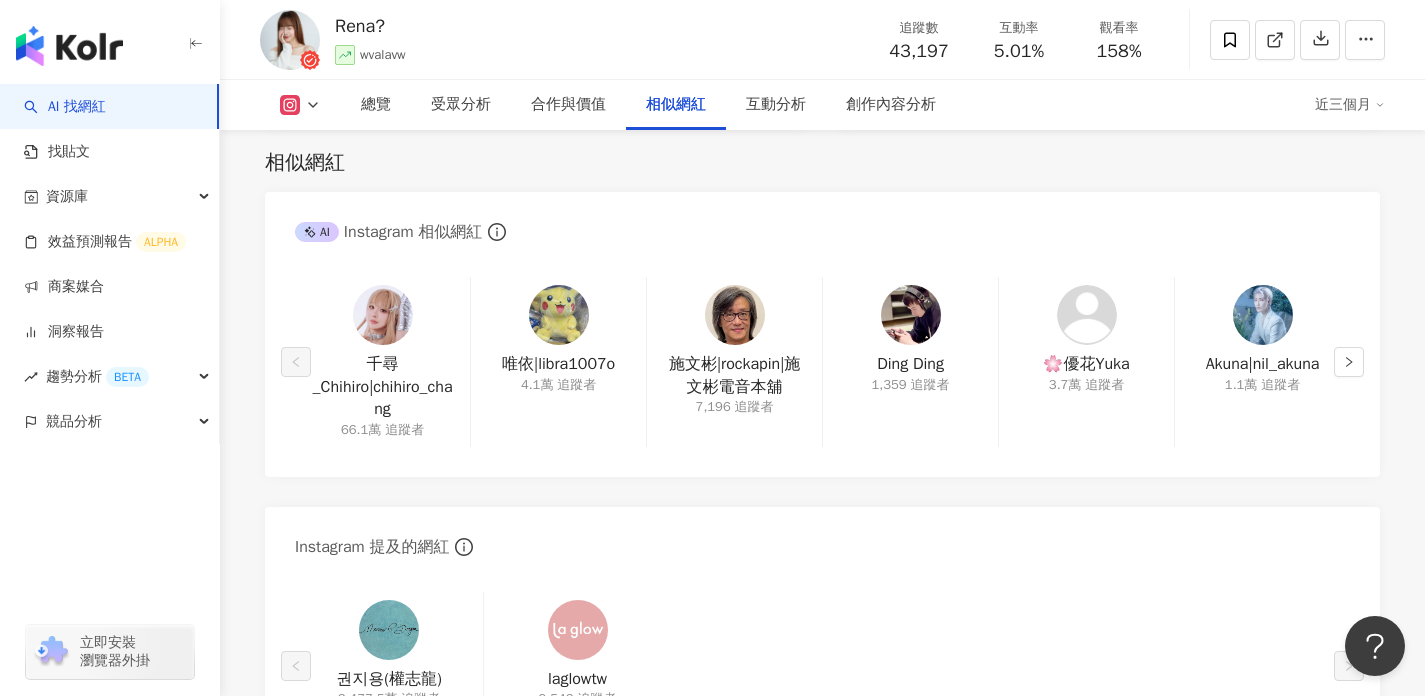 click on "千尋_Chihiro|chihiro_chang 66.1萬 追蹤者 唯依|libra1007o 4.1萬 追蹤者 施文彬|rockapin|施文彬電音本舖 7,196 追蹤者 Ding Ding 1,359 追蹤者 🌸優花Yuka 3.7萬 追蹤者 Akuna|nil_akuna 1.1萬 追蹤者" at bounding box center [822, 366] 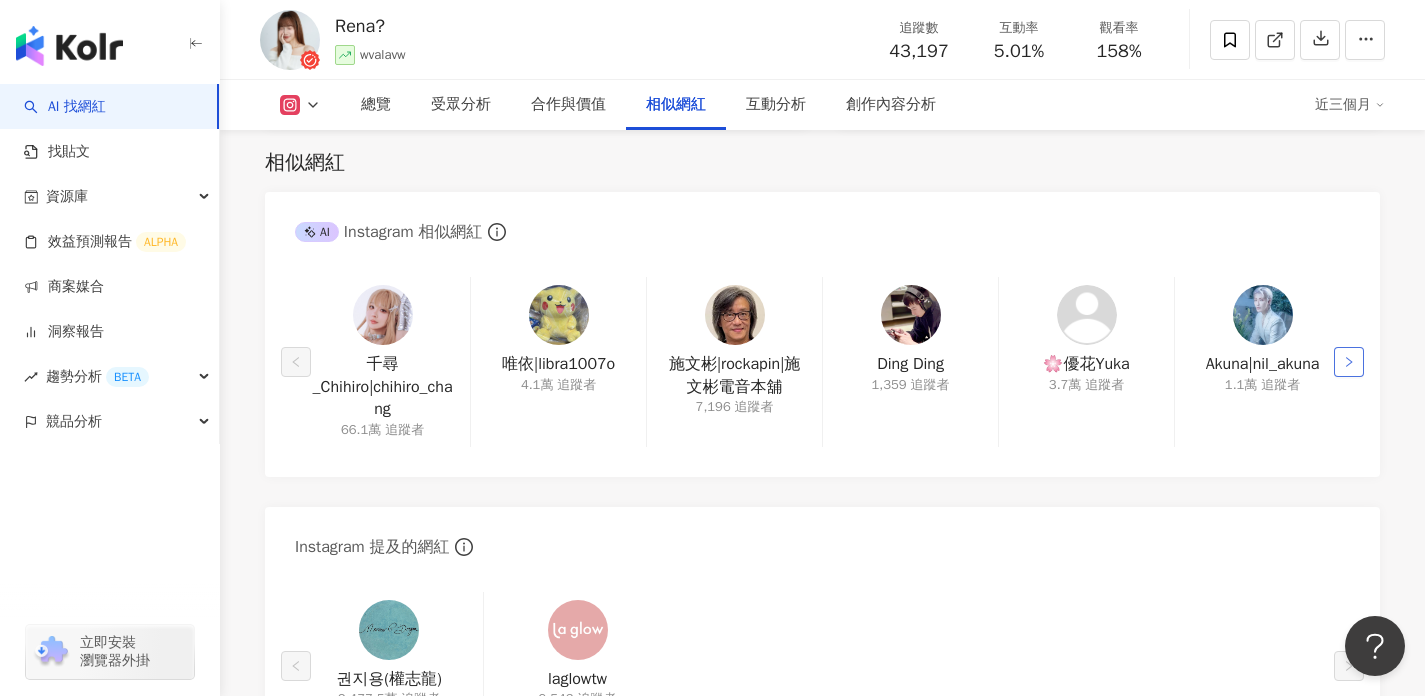 click at bounding box center (1349, 362) 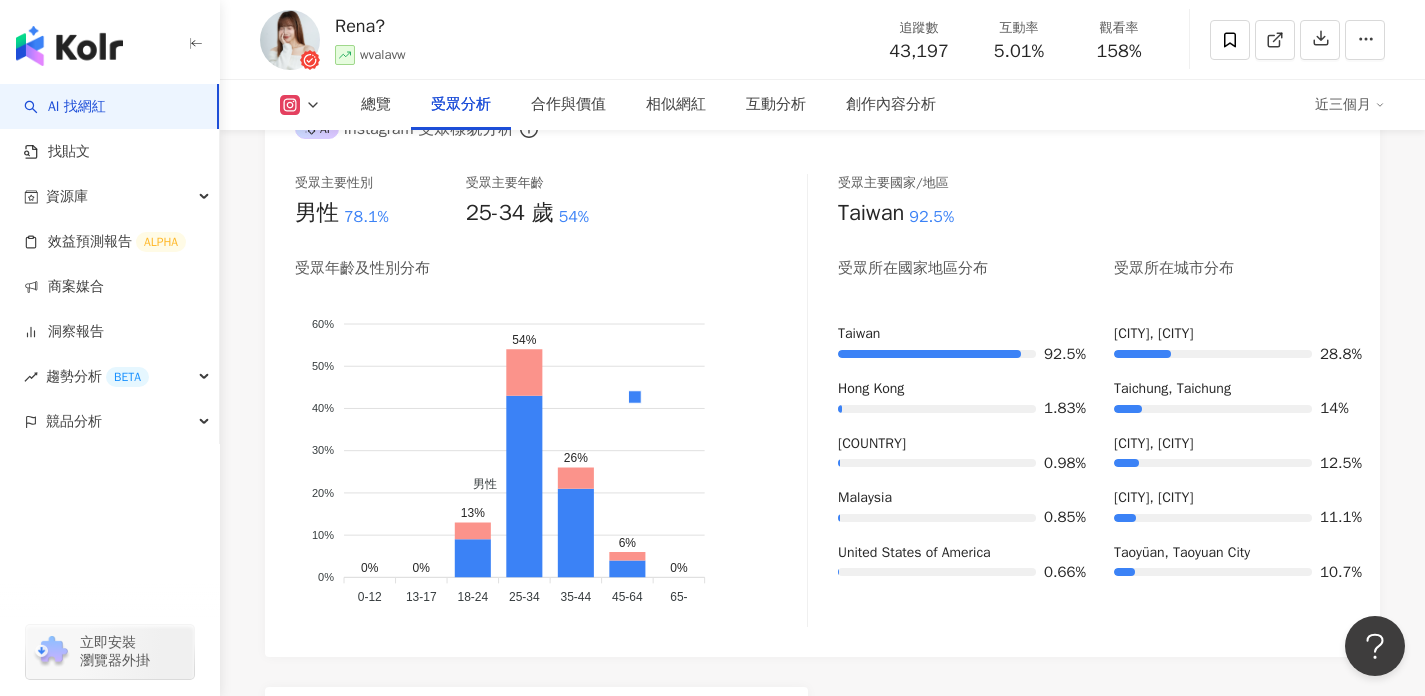 scroll, scrollTop: 1332, scrollLeft: 0, axis: vertical 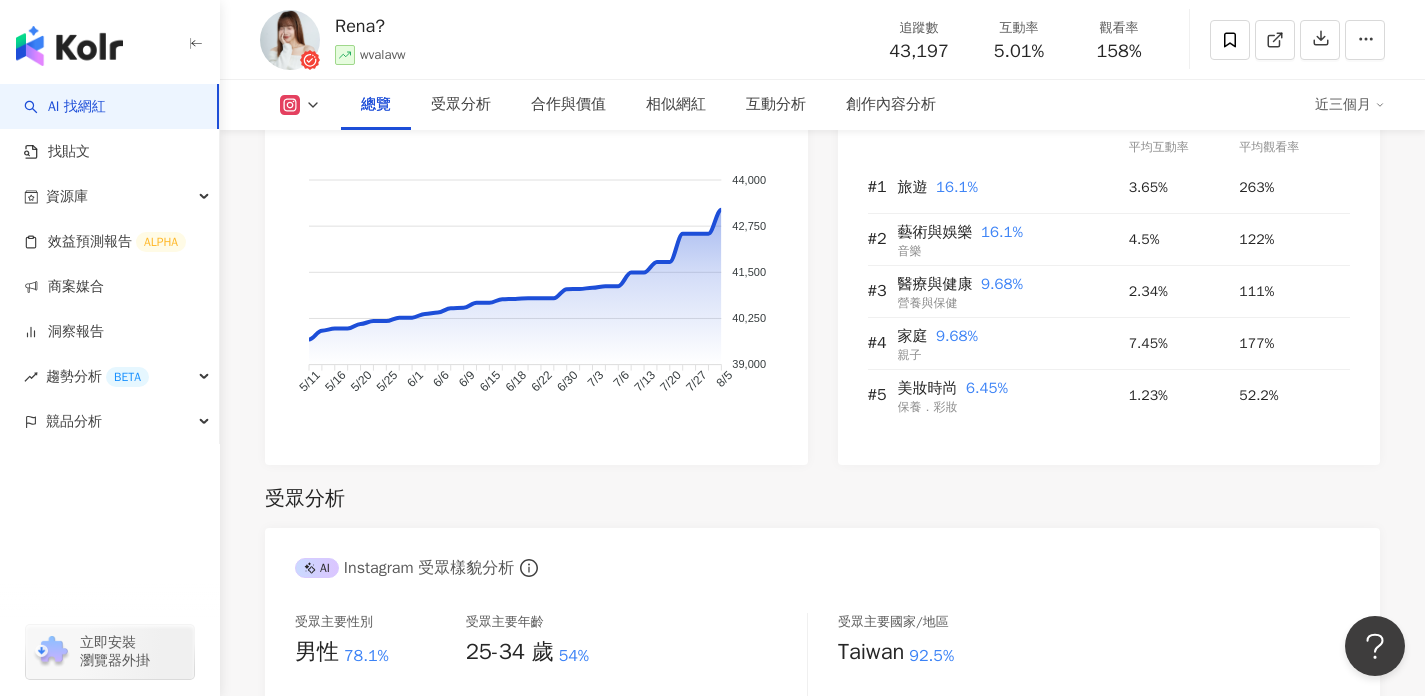 click at bounding box center [300, 105] 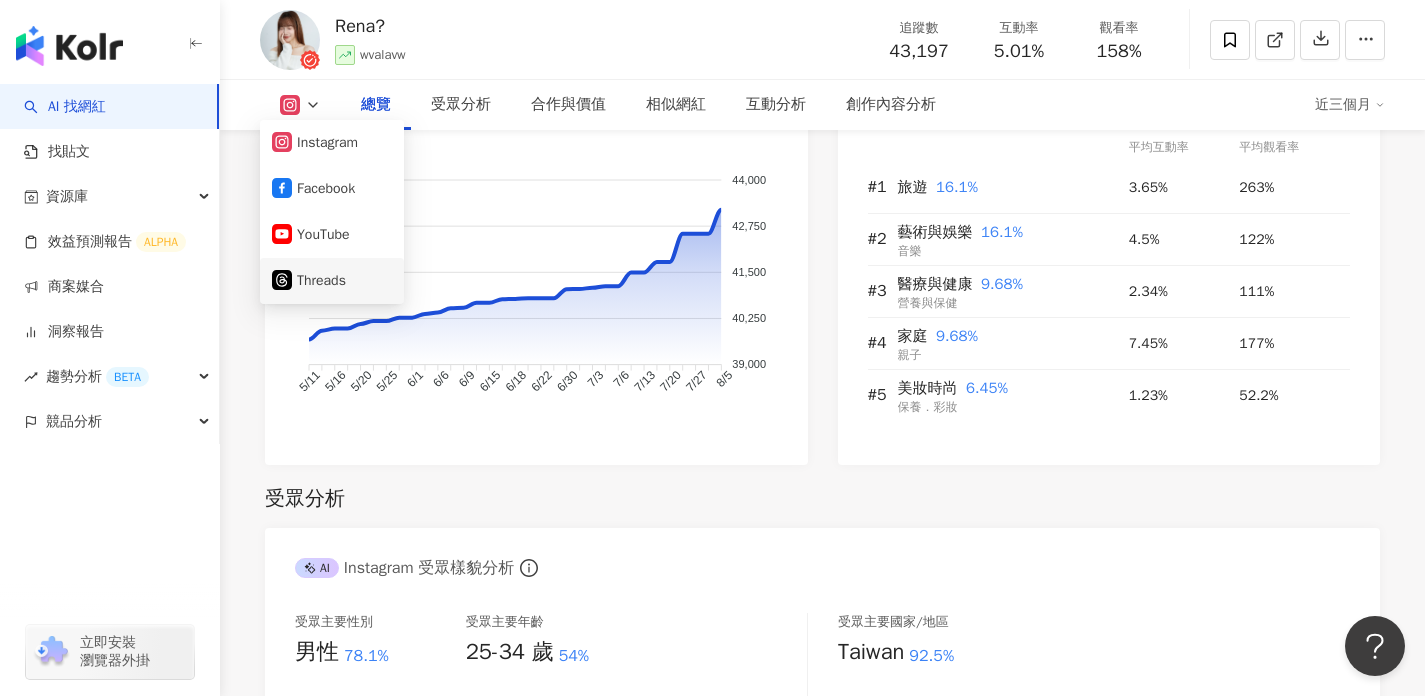 click on "Threads" at bounding box center (332, 281) 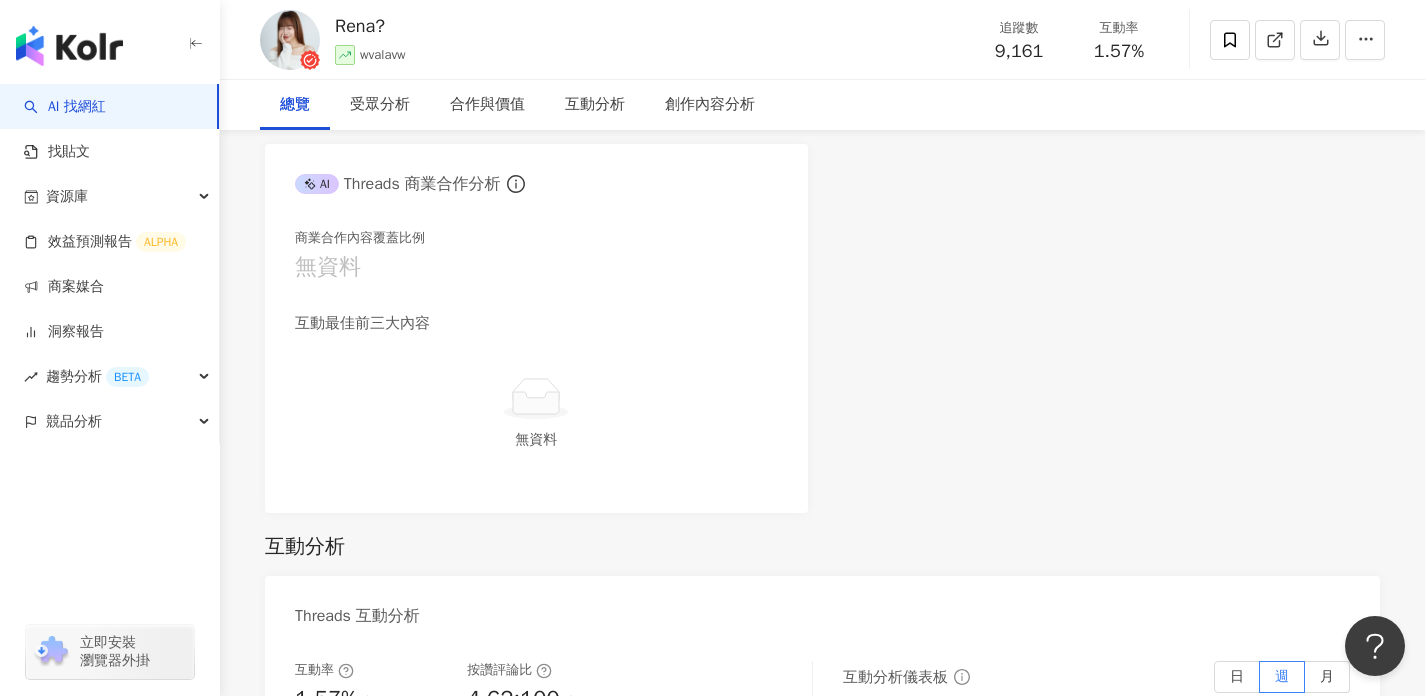 scroll, scrollTop: 0, scrollLeft: 0, axis: both 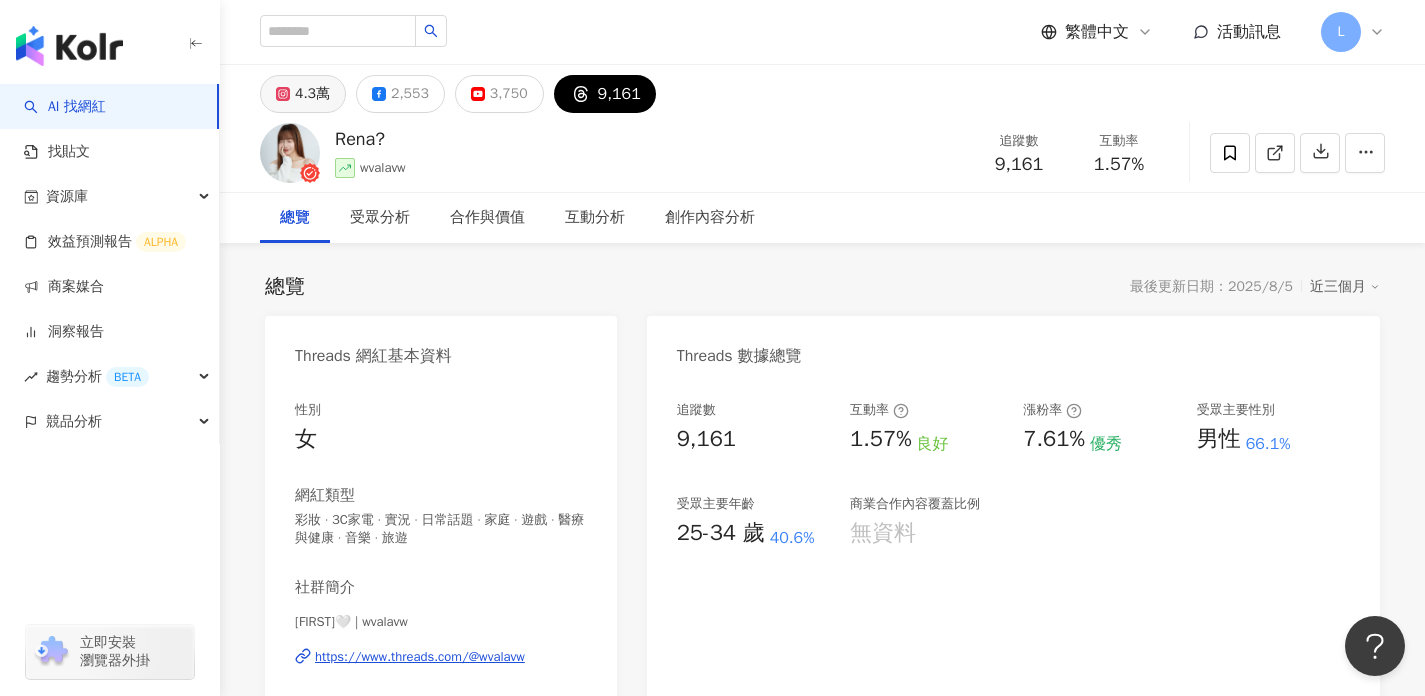 click on "4.3萬" at bounding box center [303, 94] 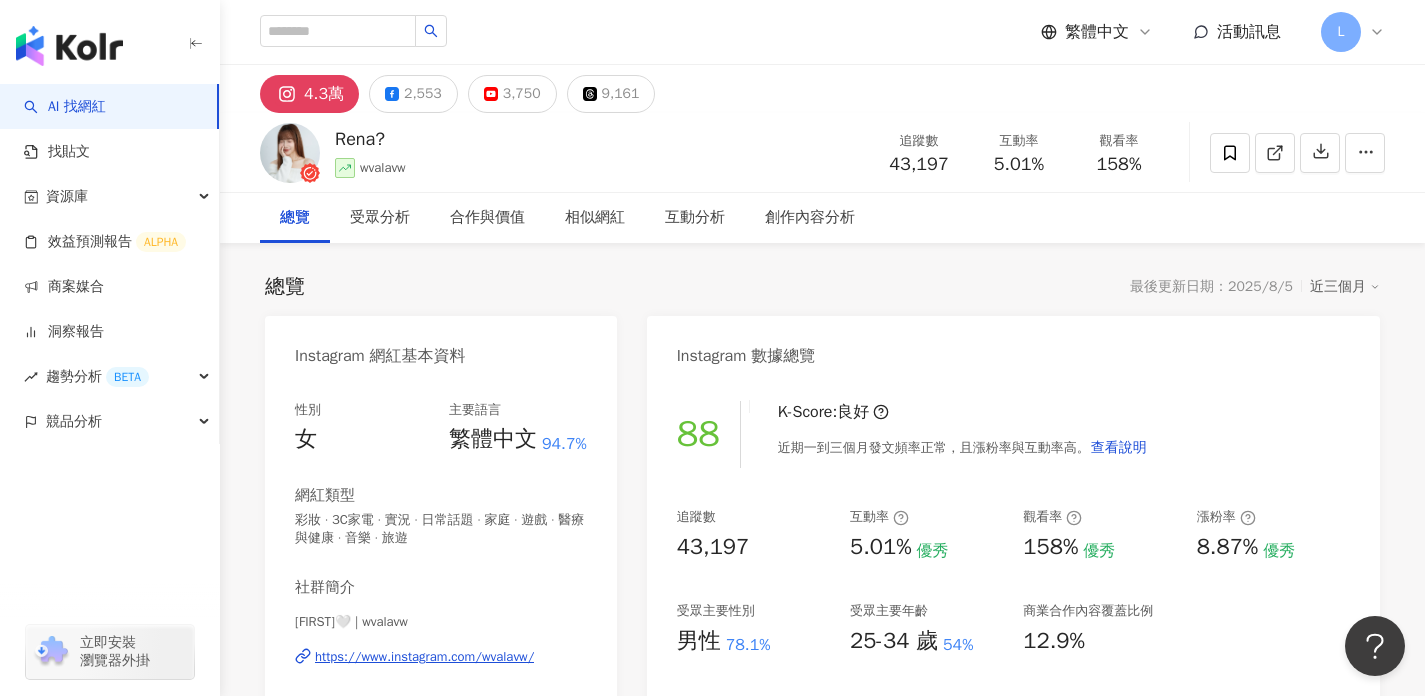 click on "總覽 最後更新日期：2025/8/5 近三個月 Instagram 網紅基本資料 性別   女 主要語言   繁體中文 94.7% 網紅類型 彩妝 · 3C家電 · 實況 · 日常話題 · 家庭 · 遊戲 · 醫療與健康 · 音樂 · 旅遊 社群簡介 [FIRST]🤍 | wvalavw https://www.instagram.com/wvalavw/ 瑞娜🌙Don’t be scared to live again🪐
合作信箱📪 rena@vs-media.com Instagram 數據總覽 88 K-Score :   良好 近期一到三個月發文頻率正常，且漲粉率與互動率高。 查看說明 追蹤數   43,197 互動率   5.01% 優秀 觀看率   158% 優秀 漲粉率   8.87% 優秀 受眾主要性別   男性 78.1% 受眾主要年齡   25-34 歲 54% 商業合作內容覆蓋比例   12.9% AI Instagram 成效等級三大指標 互動率 5.01% 優秀 同等級網紅的互動率中位數為  0.52% 觀看率 158% 優秀 同等級網紅的觀看率中位數為  0.02% 漲粉率 8.87% 優秀 同等級網紅的漲粉率中位數為  0% 成效等級 ： 優秀 良好 普通 不佳 追蹤數" at bounding box center (822, 1036) 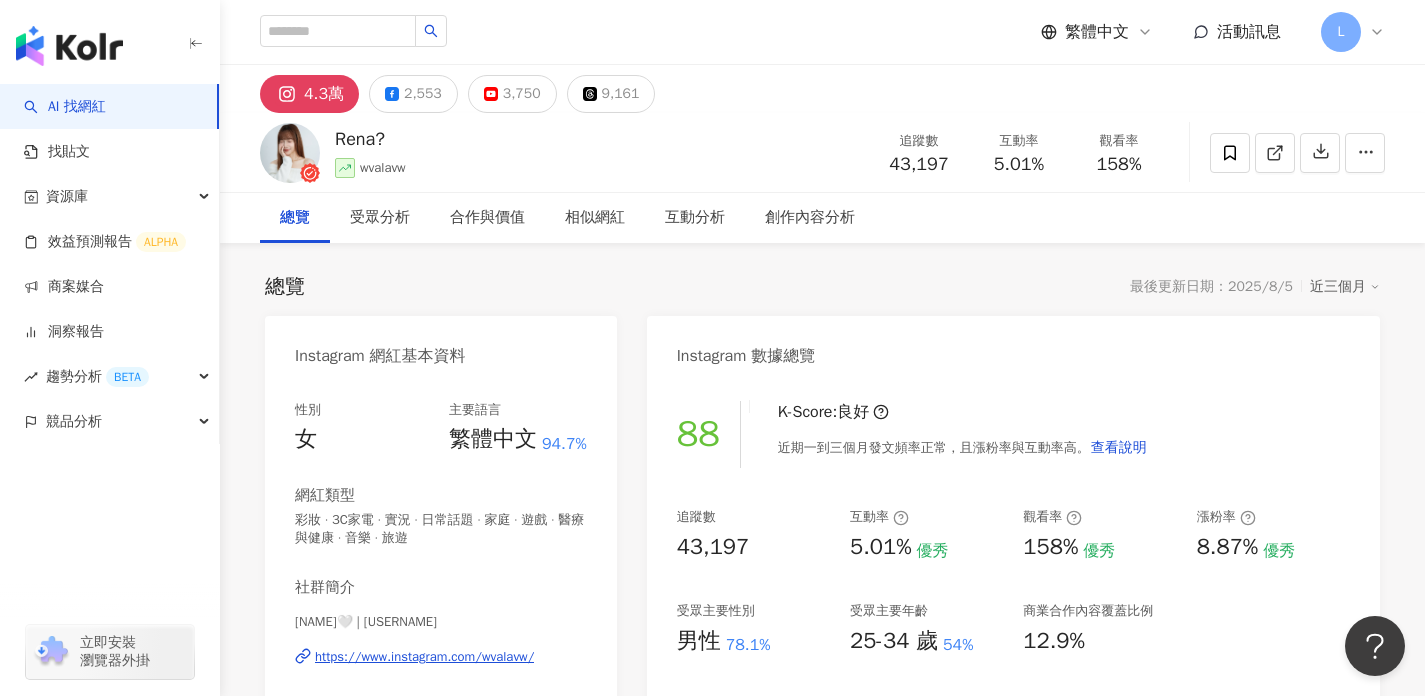 scroll, scrollTop: 0, scrollLeft: 0, axis: both 